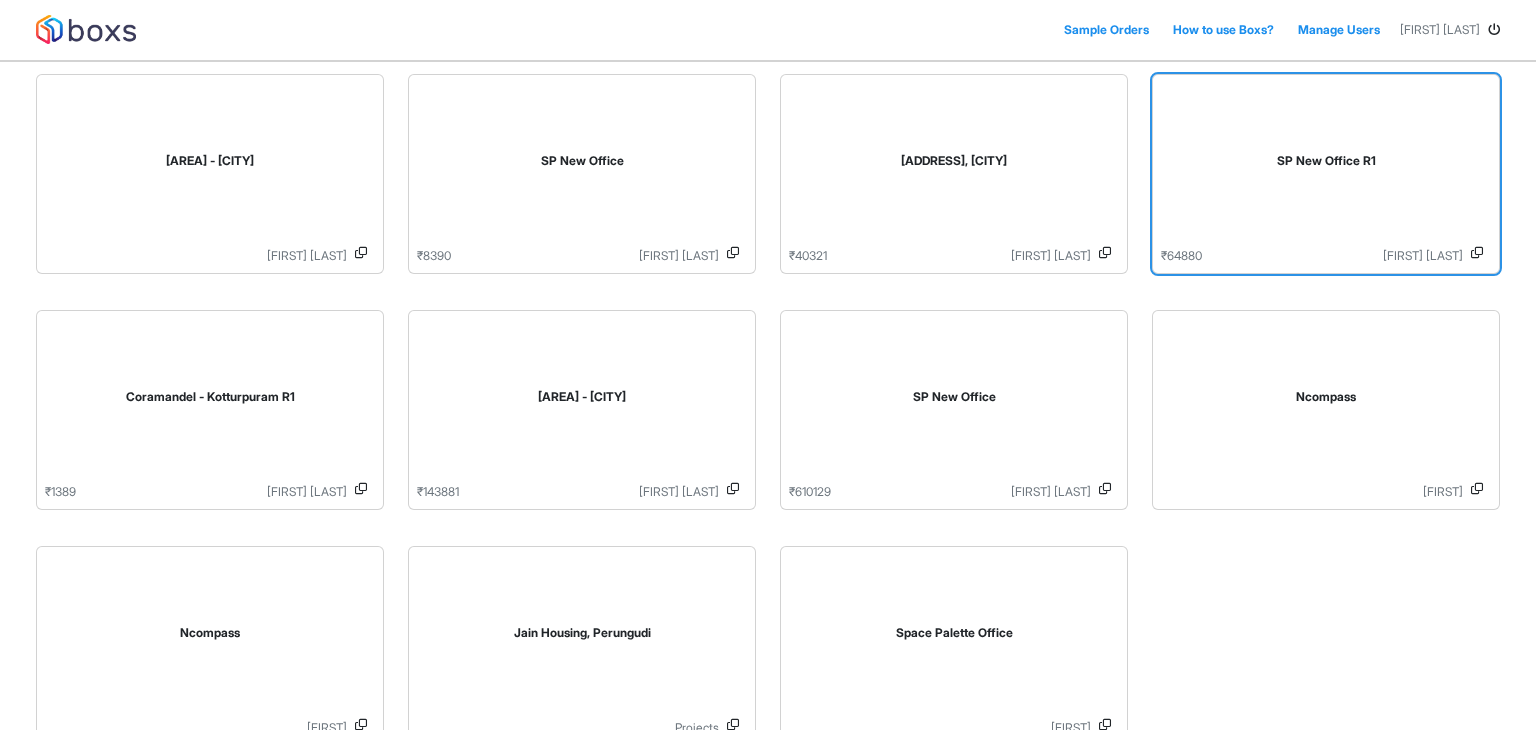 scroll, scrollTop: 83, scrollLeft: 0, axis: vertical 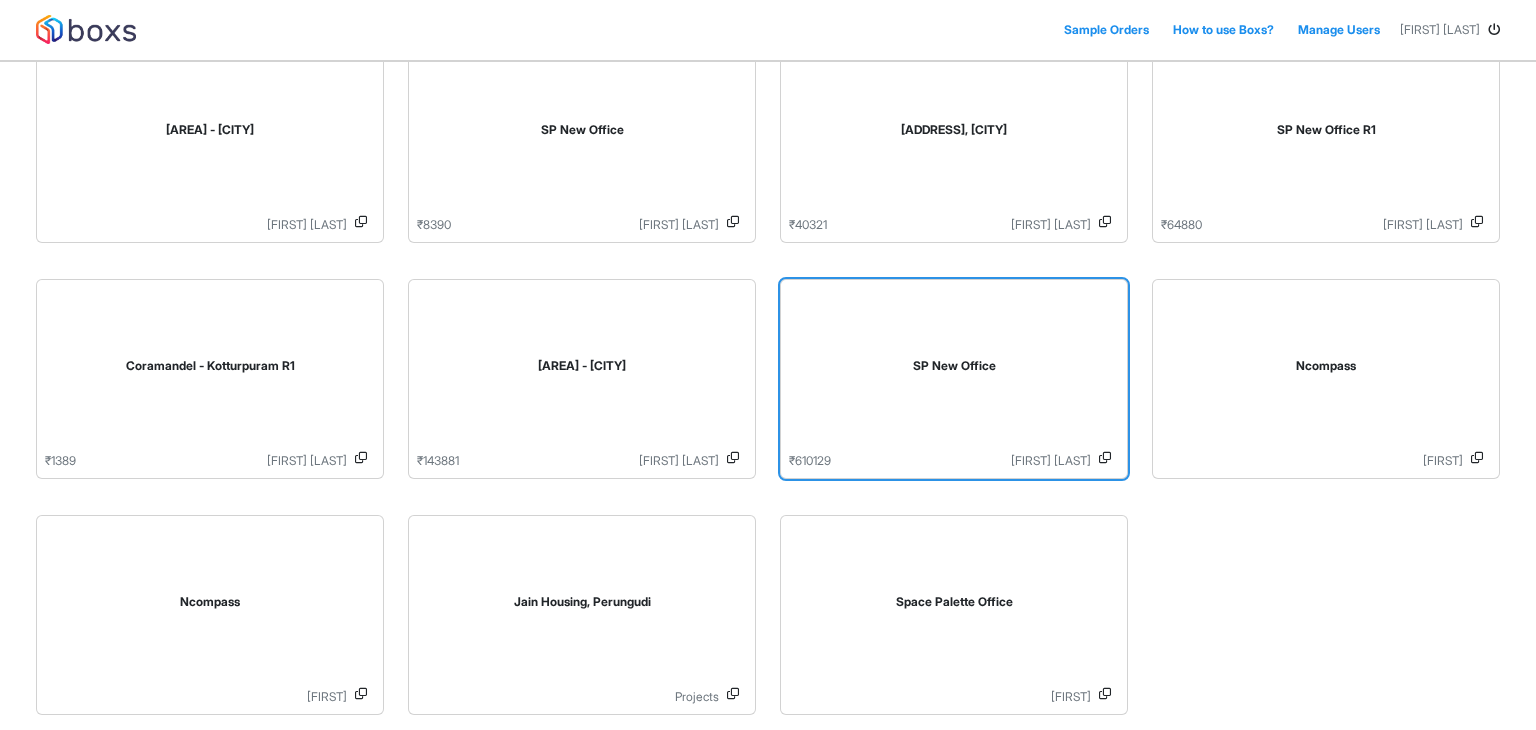 click on "SP New Office" at bounding box center [954, 370] 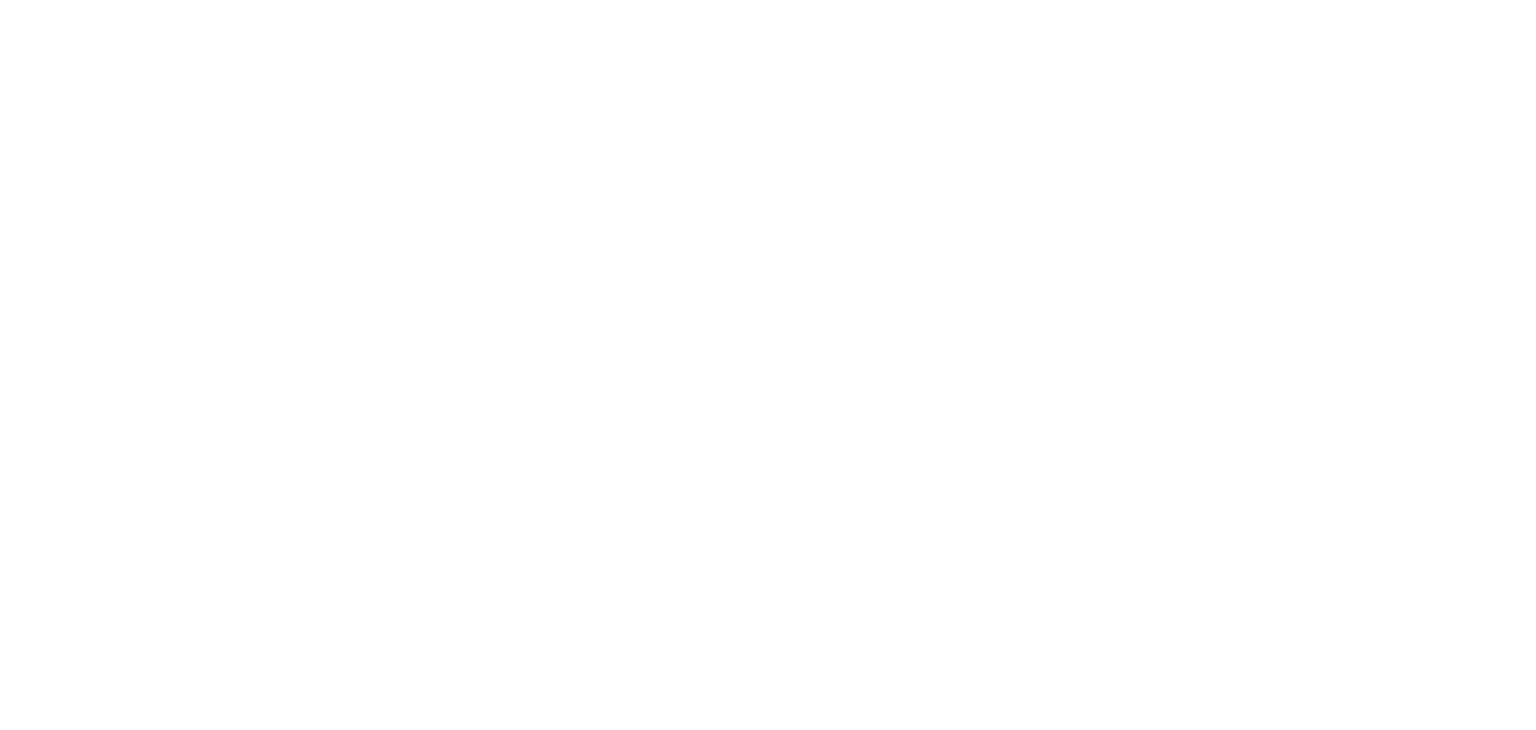 scroll, scrollTop: 0, scrollLeft: 0, axis: both 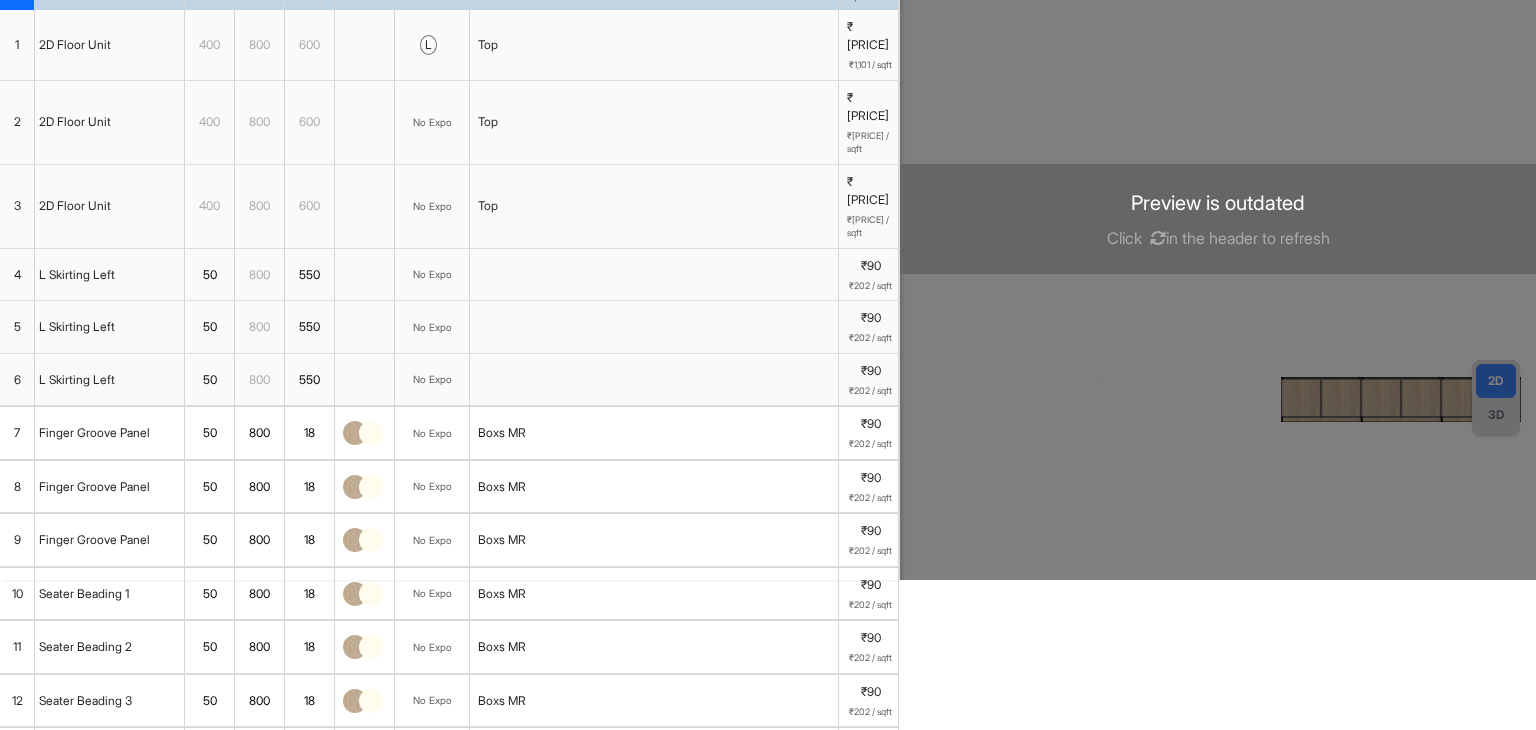 click at bounding box center [1218, 215] 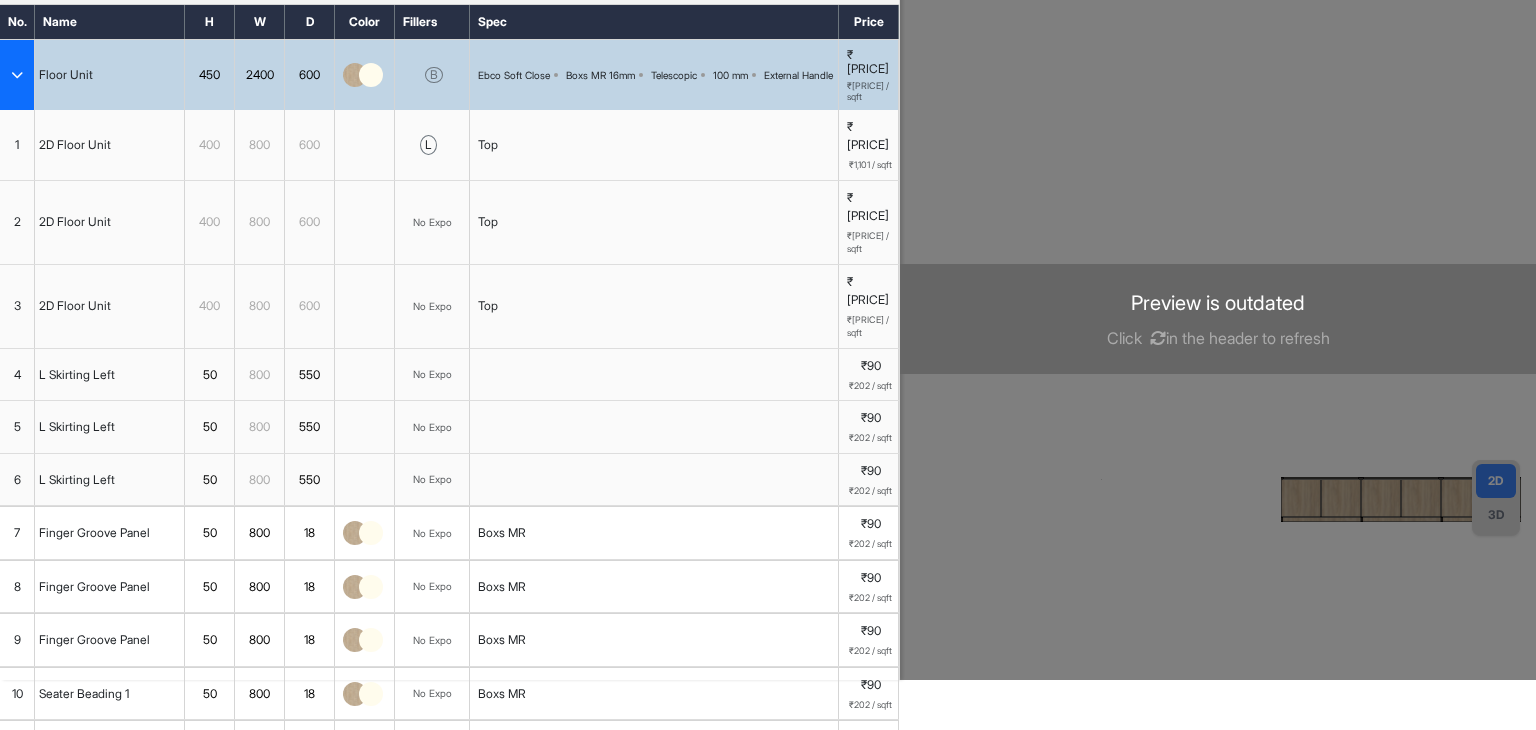 click at bounding box center (1158, 338) 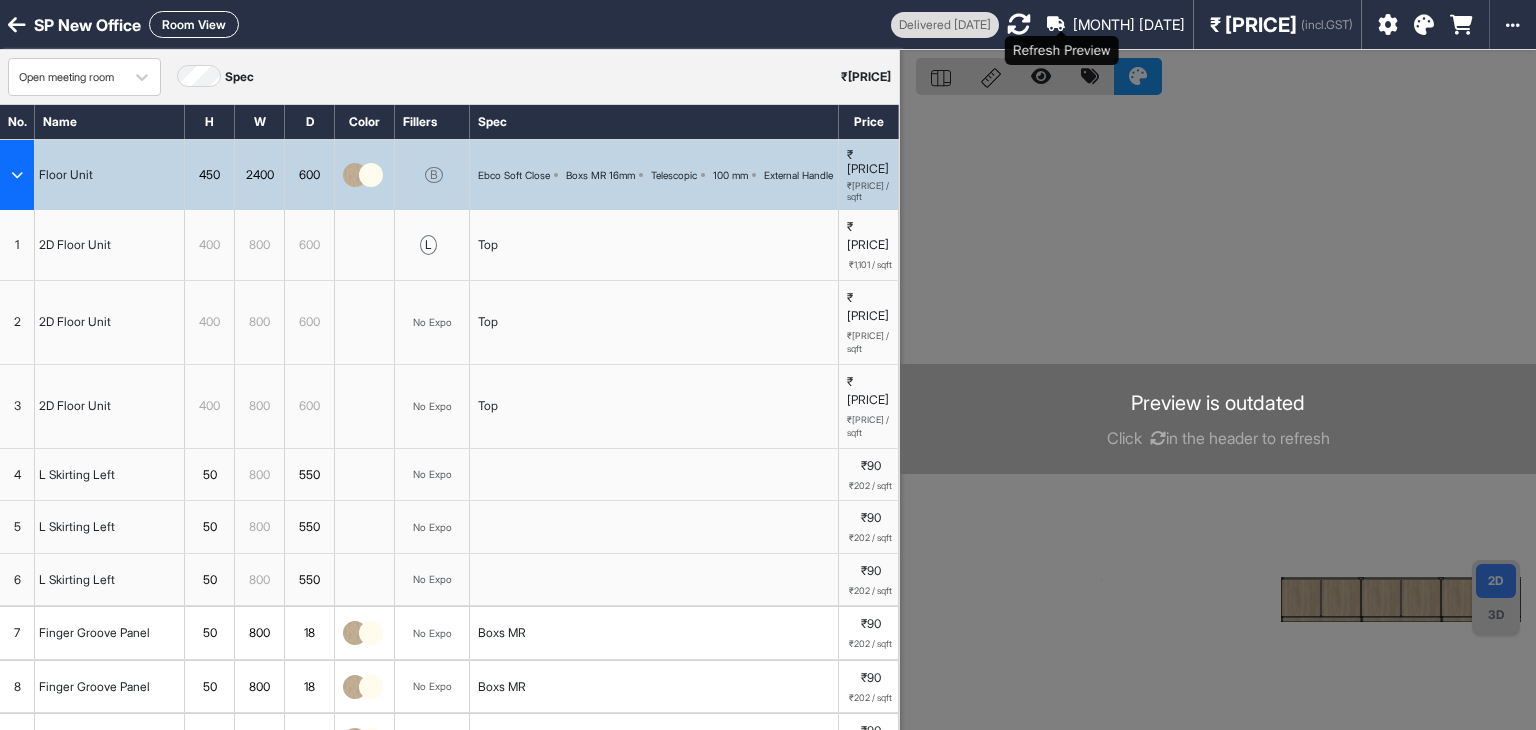 click at bounding box center [1019, 24] 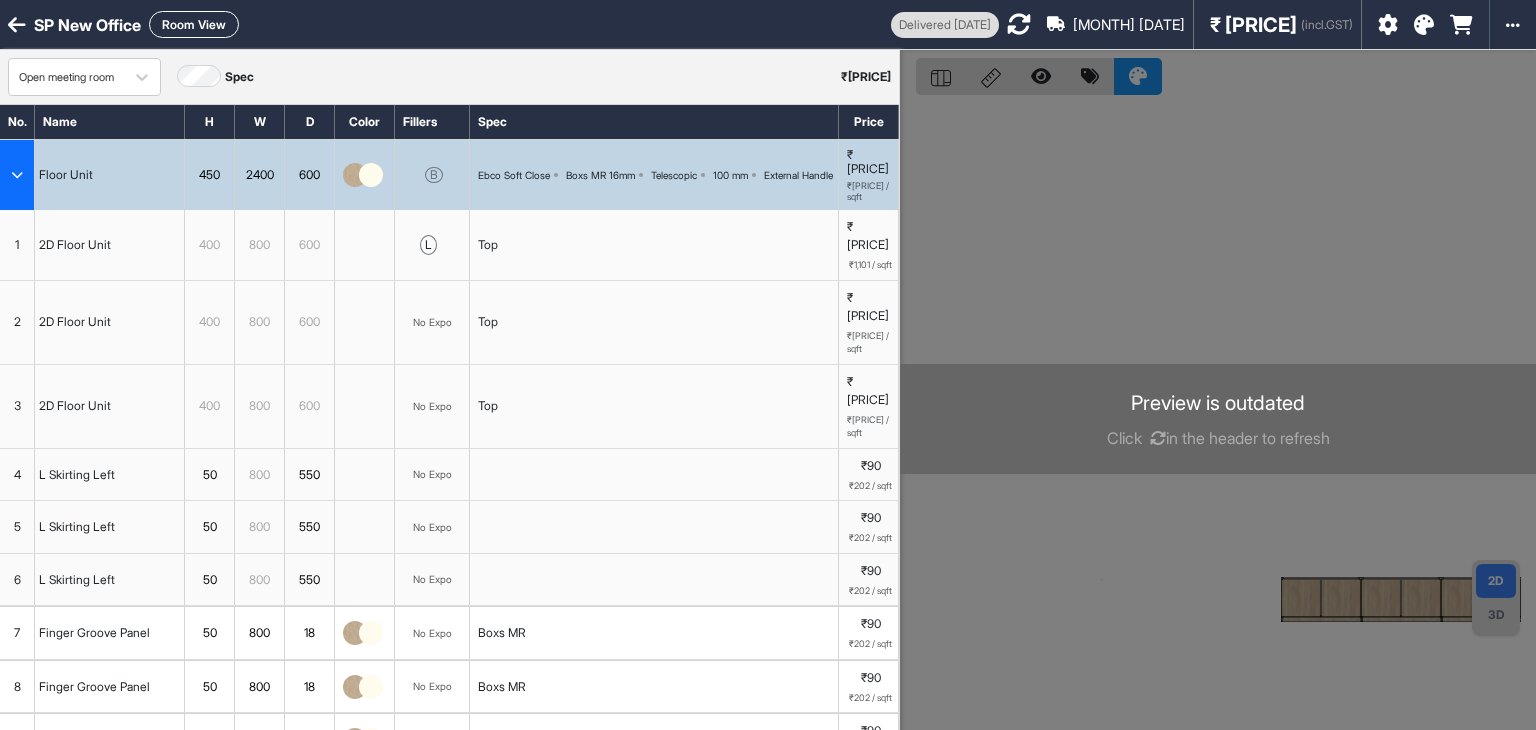 click at bounding box center [1218, 415] 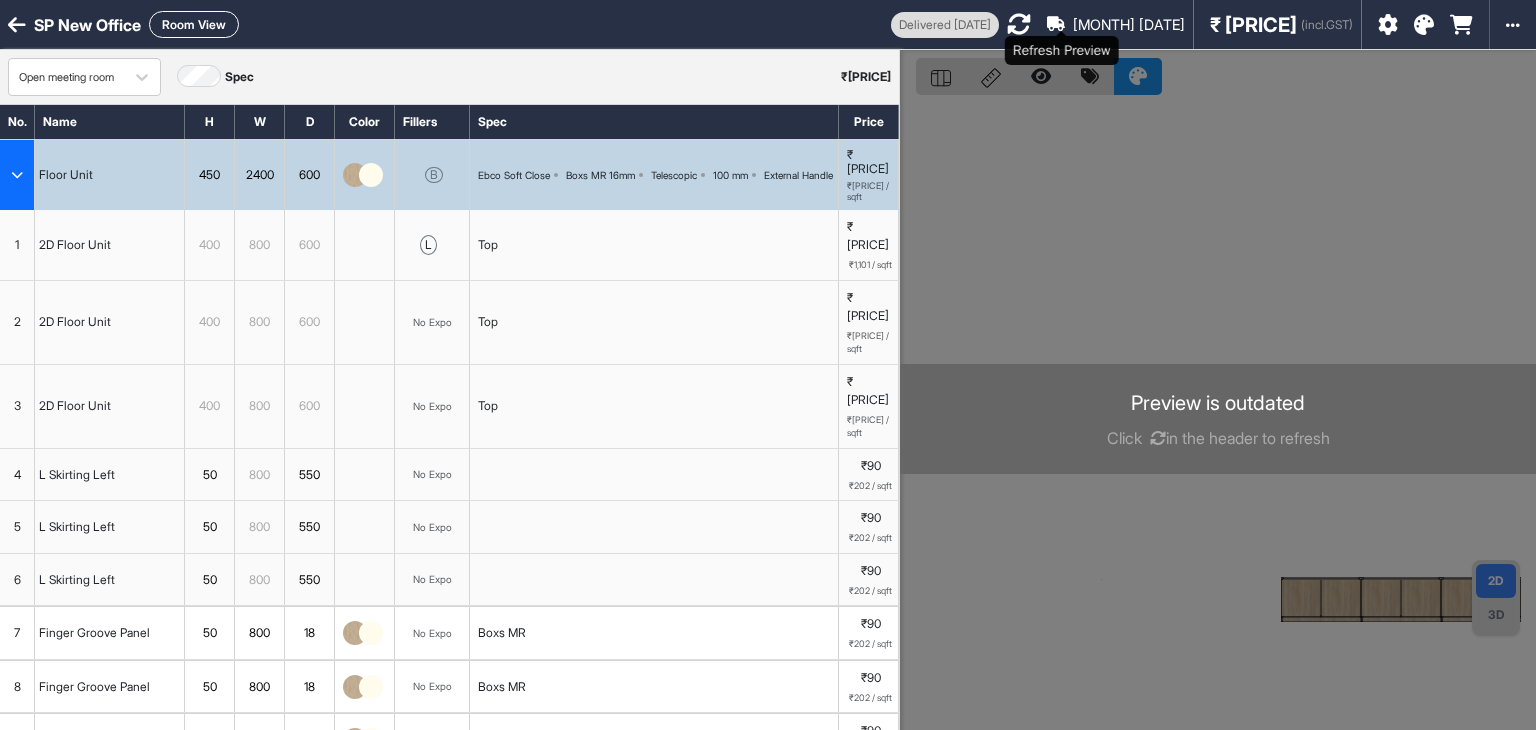 click at bounding box center (1019, 24) 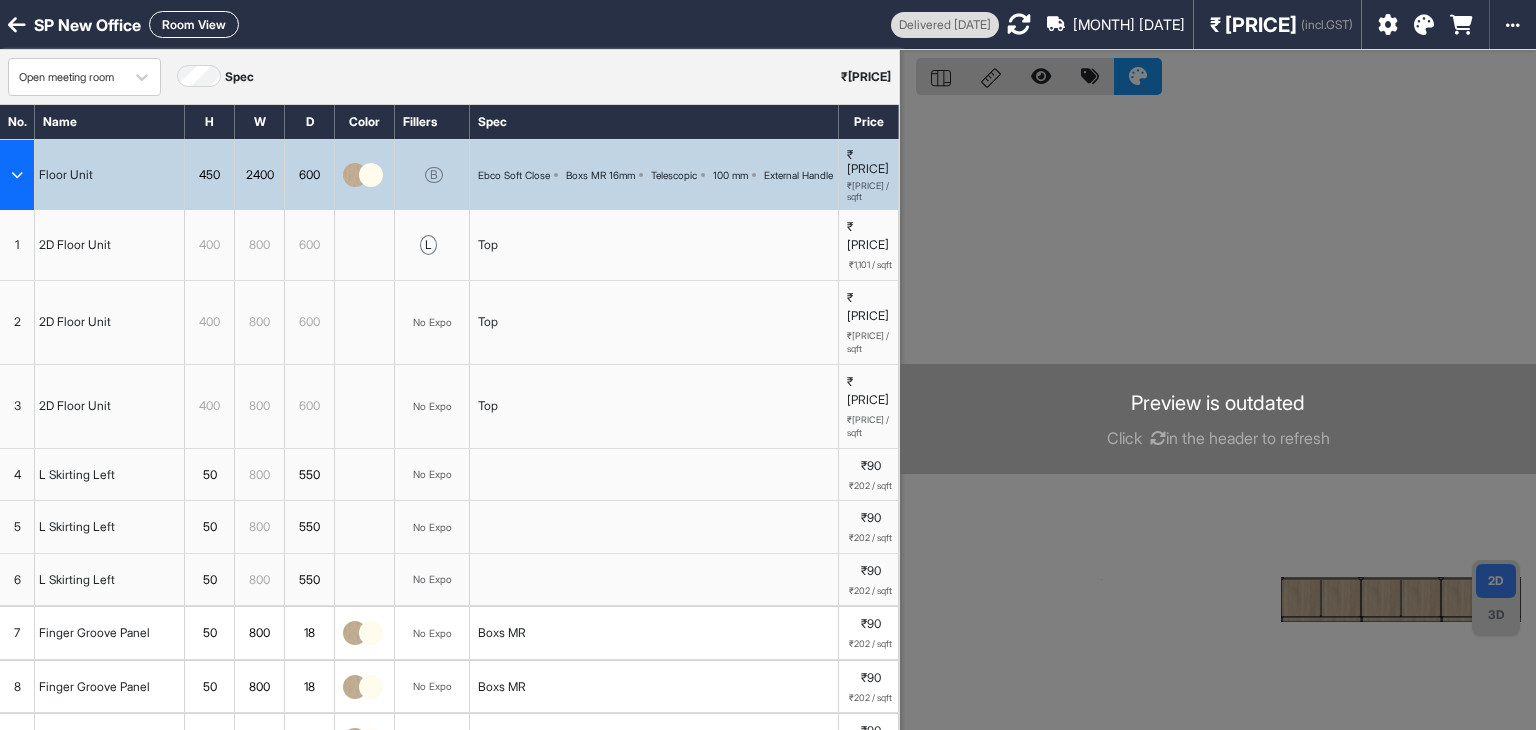 click at bounding box center [1218, 415] 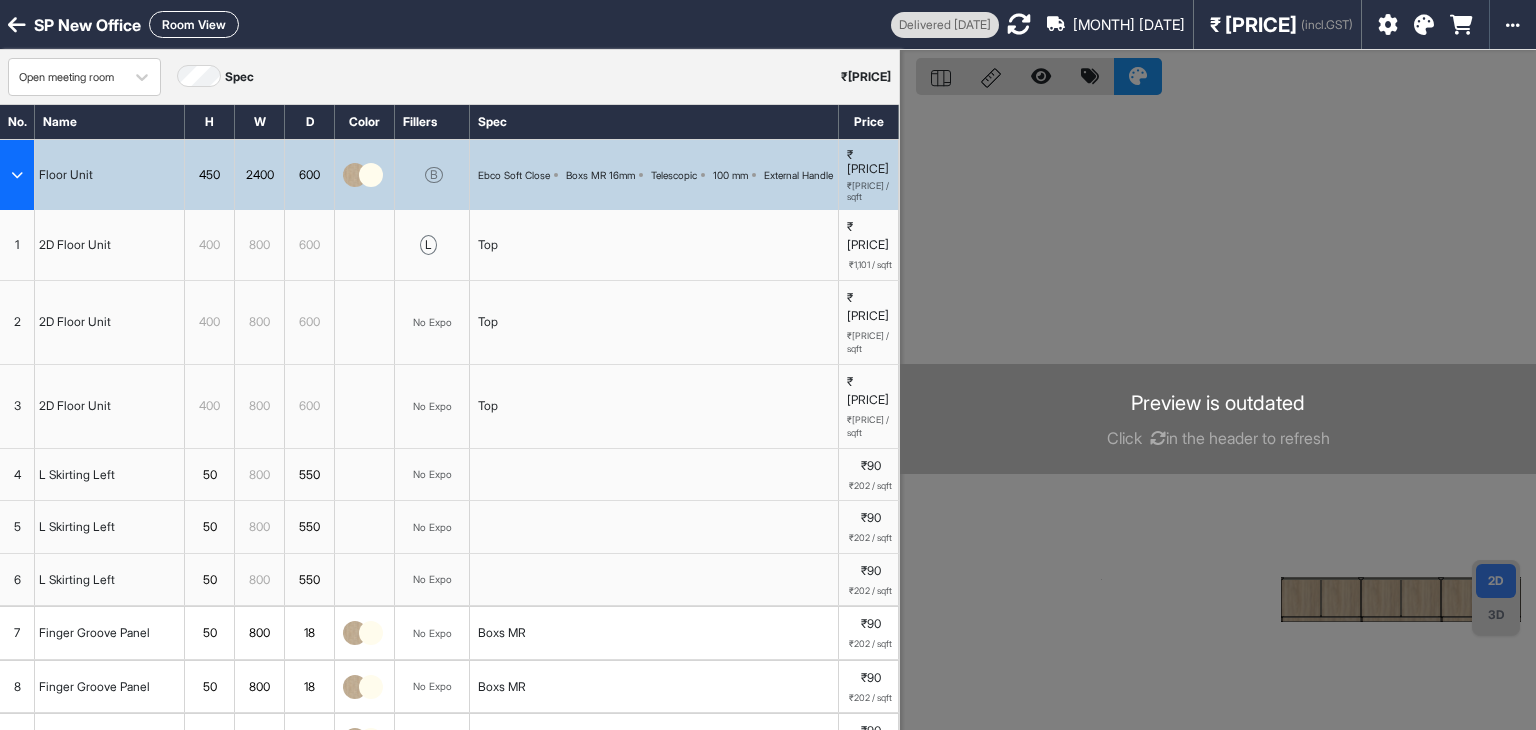 click on "50" at bounding box center (209, 580) 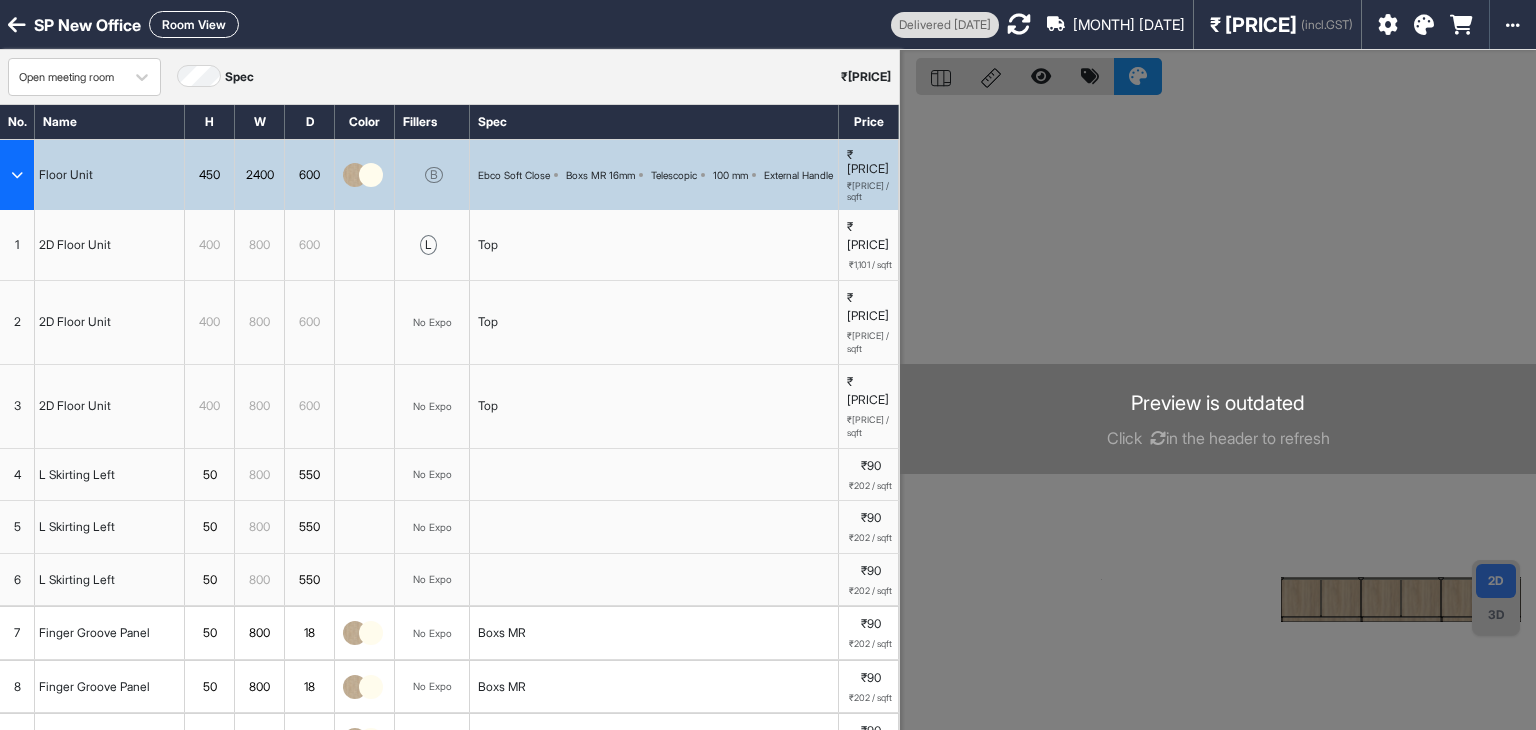 click on "Room View" at bounding box center [194, 24] 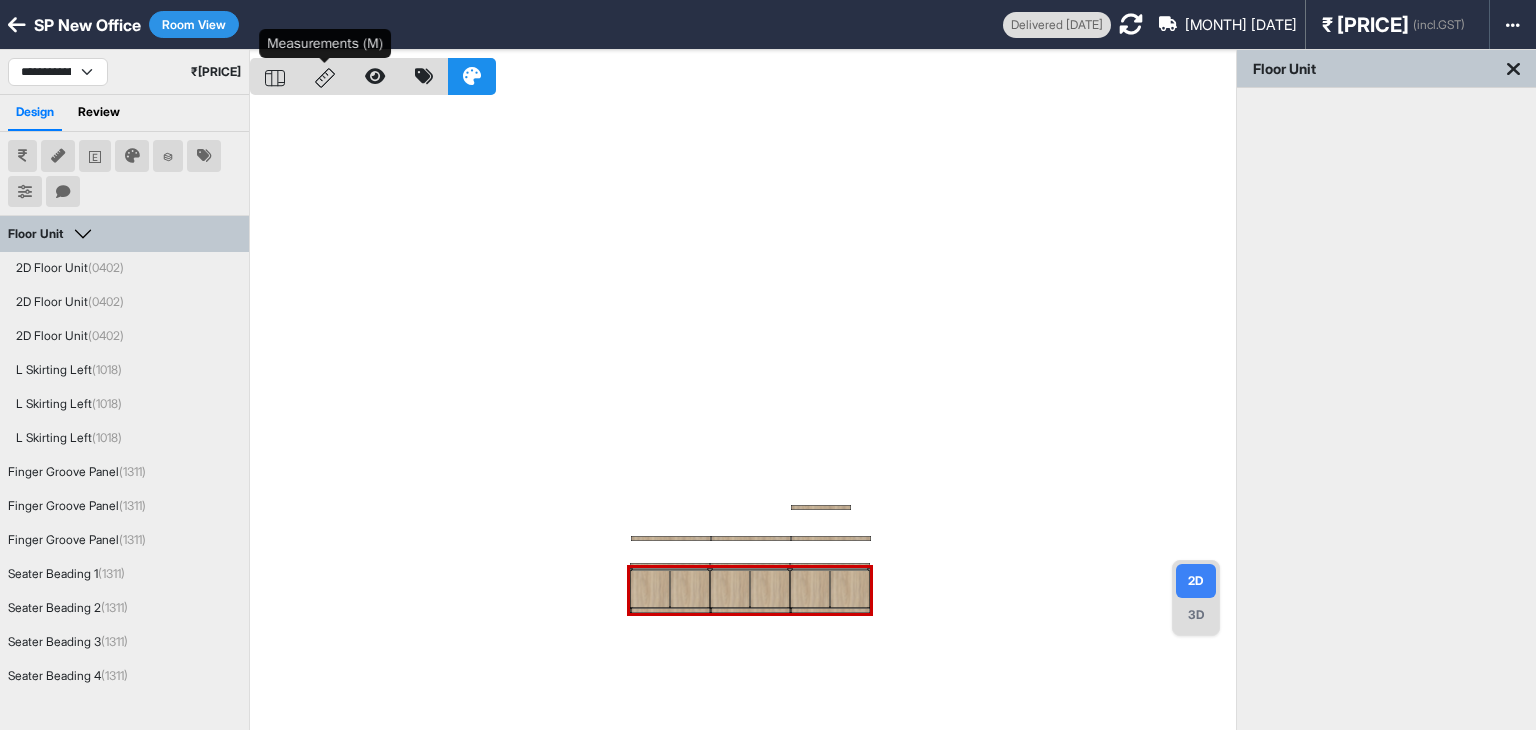 click at bounding box center [325, 76] 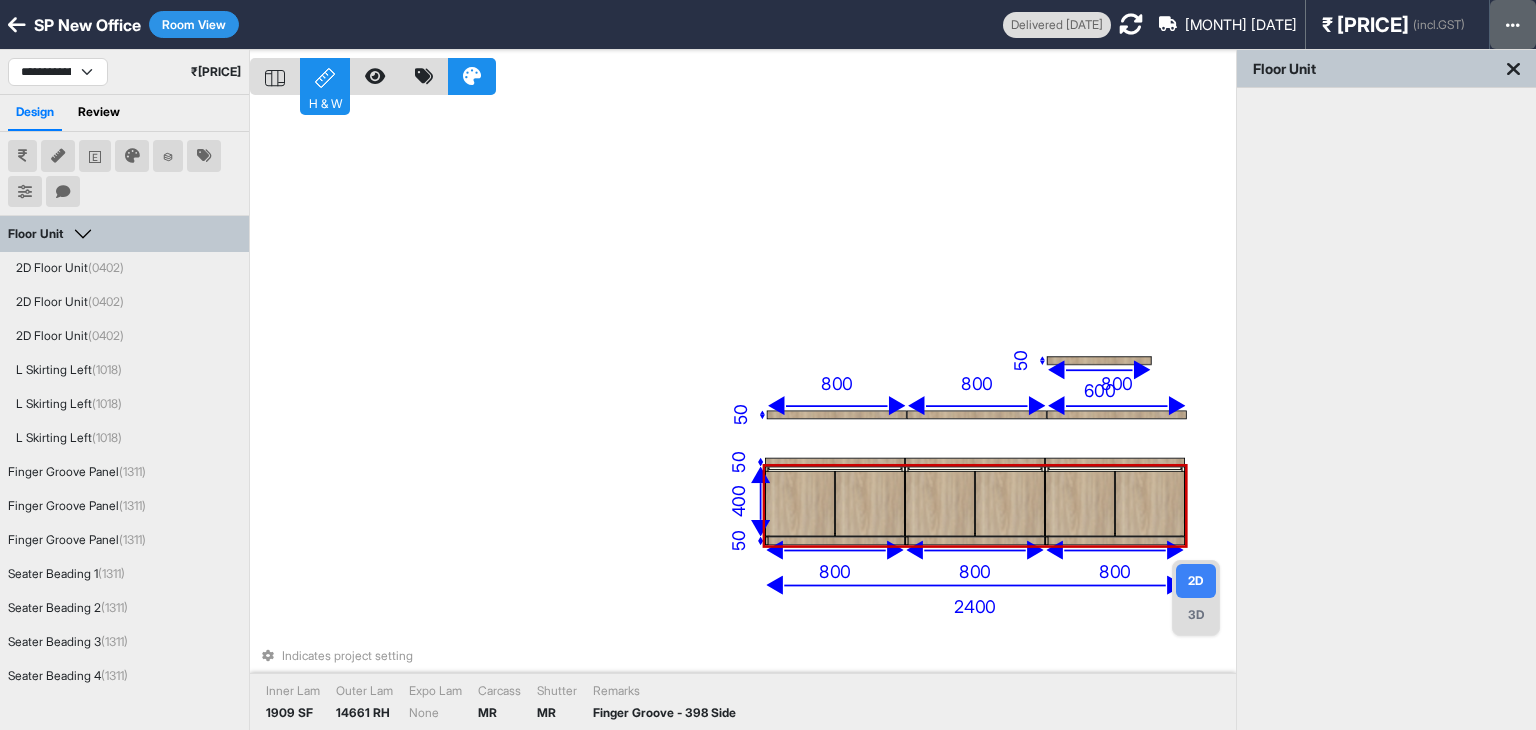 click at bounding box center (1513, 24) 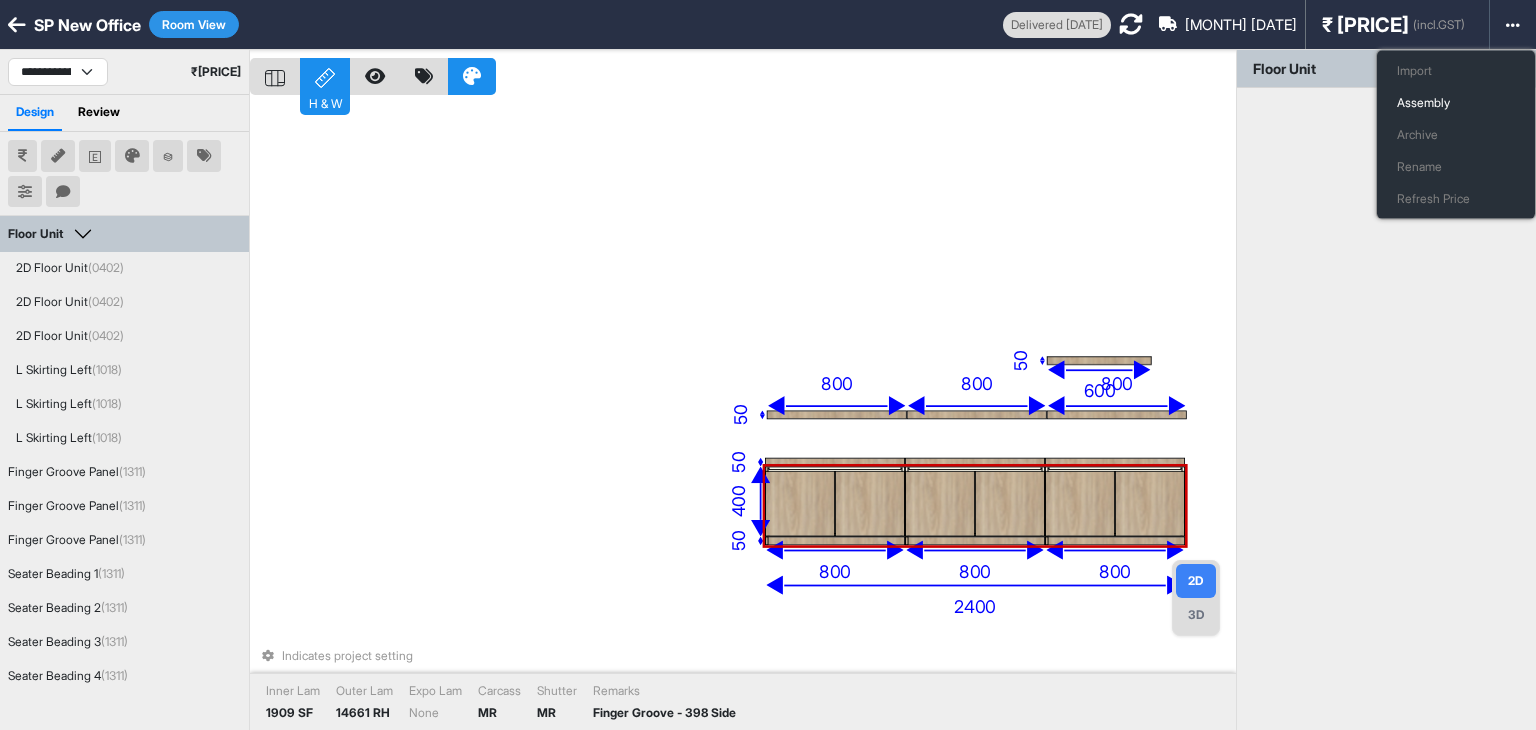 click at bounding box center [17, 25] 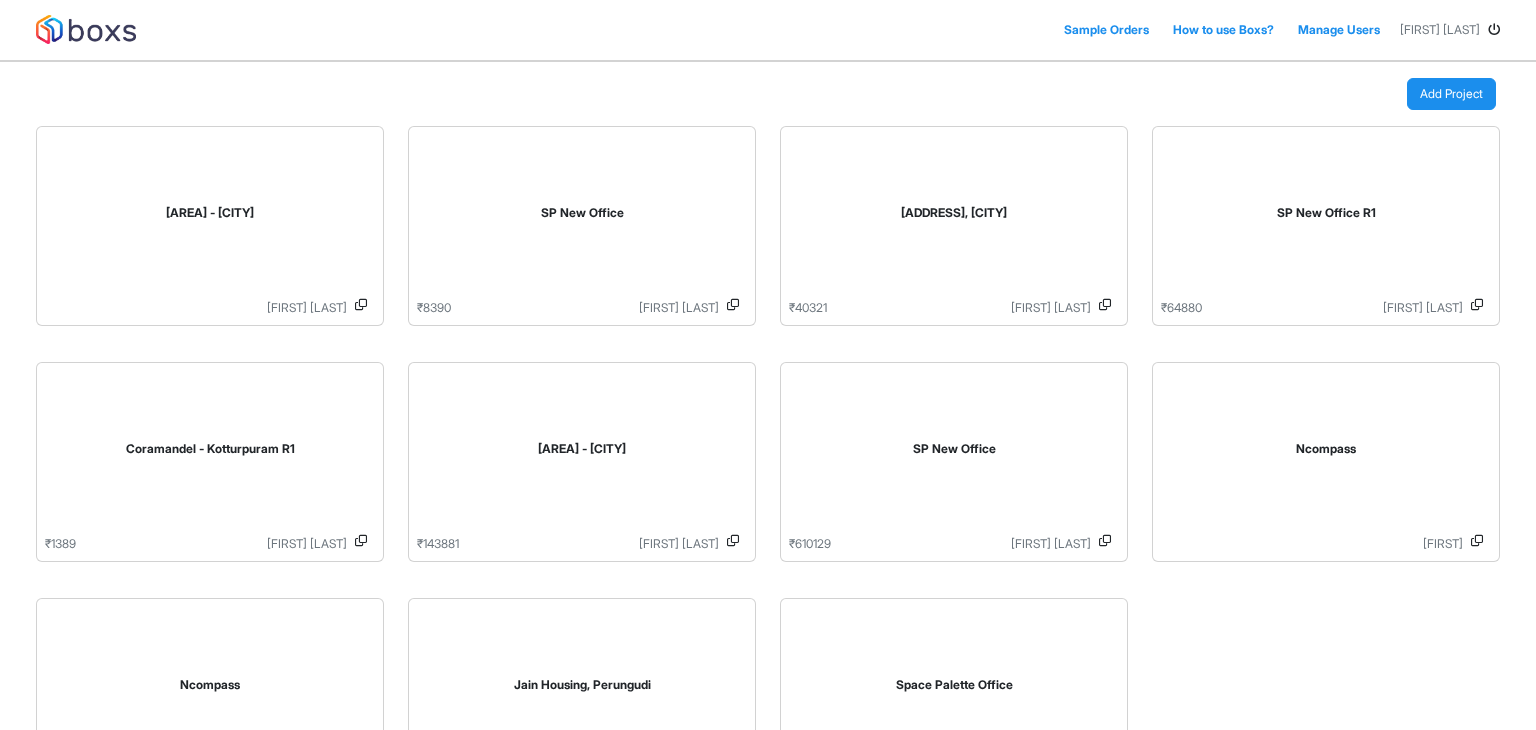 click on "Manage Users" at bounding box center [1339, 30] 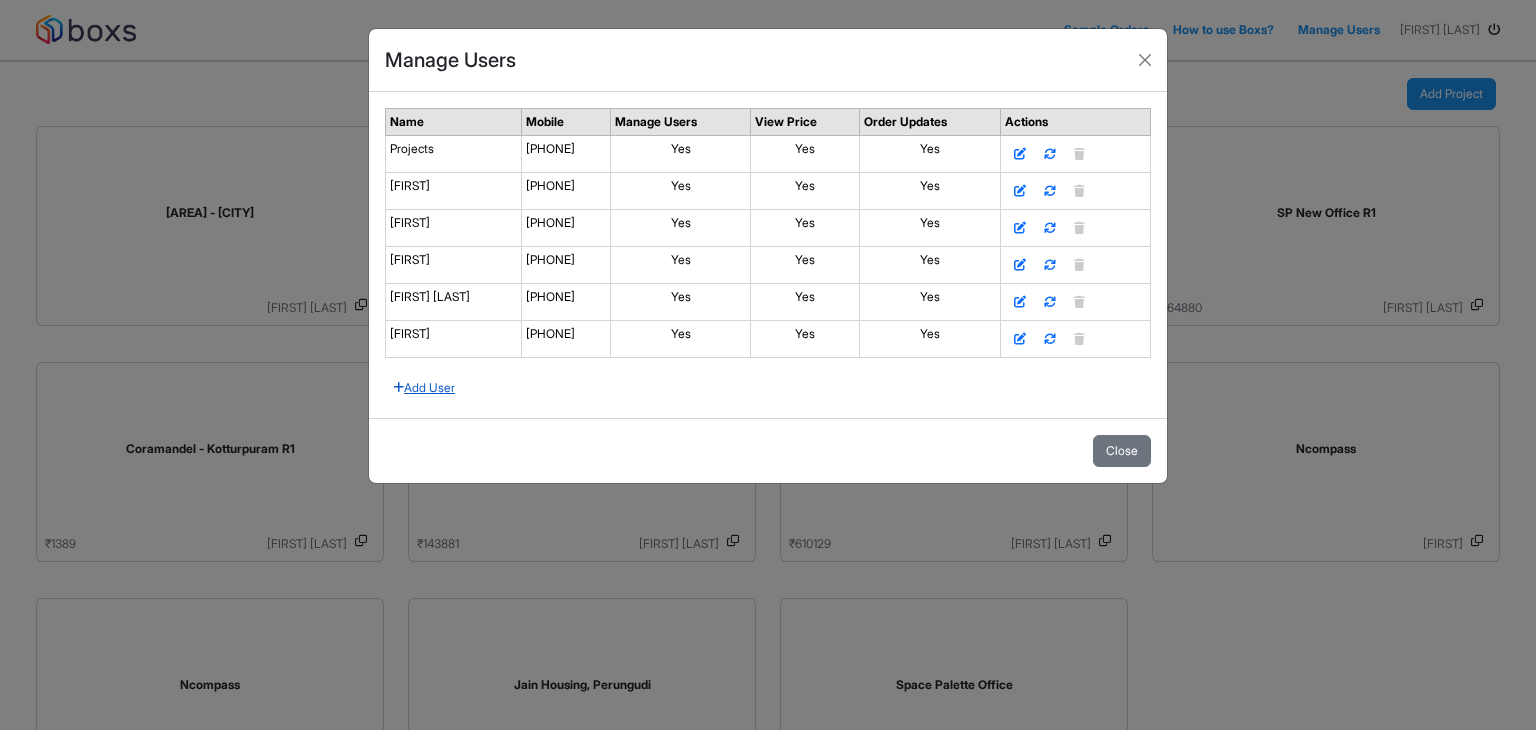 click on "Add User" at bounding box center [1050, 154] 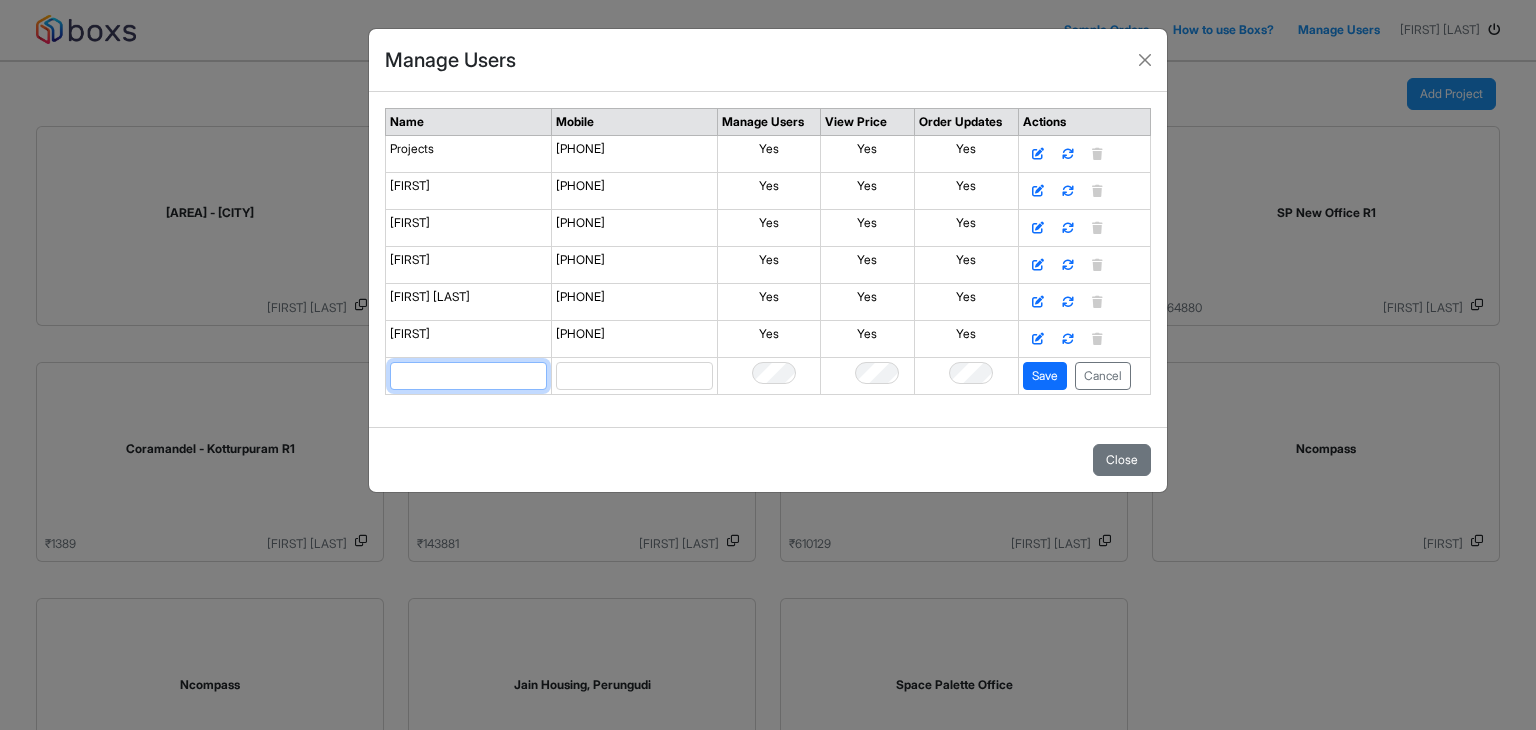 click at bounding box center [468, 376] 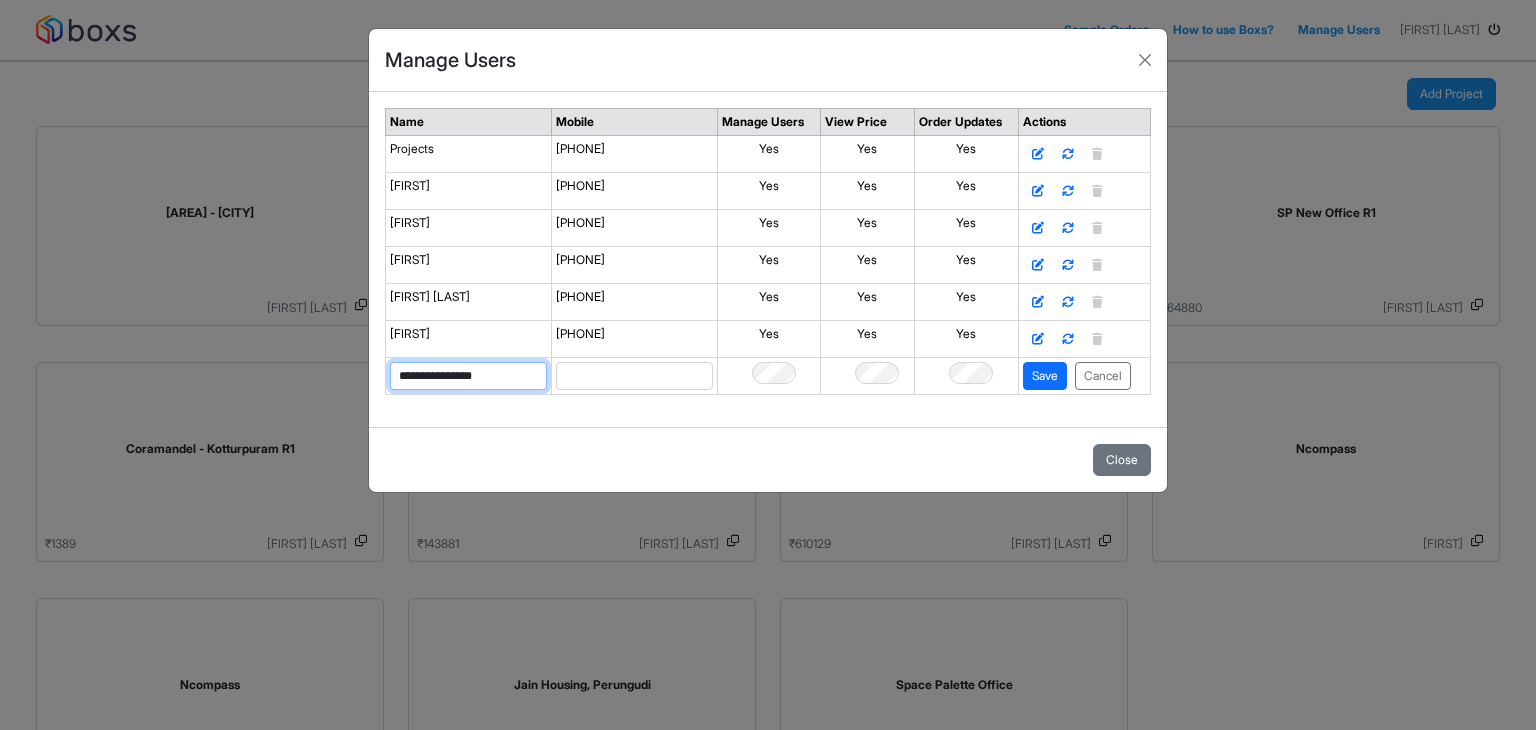 type on "**********" 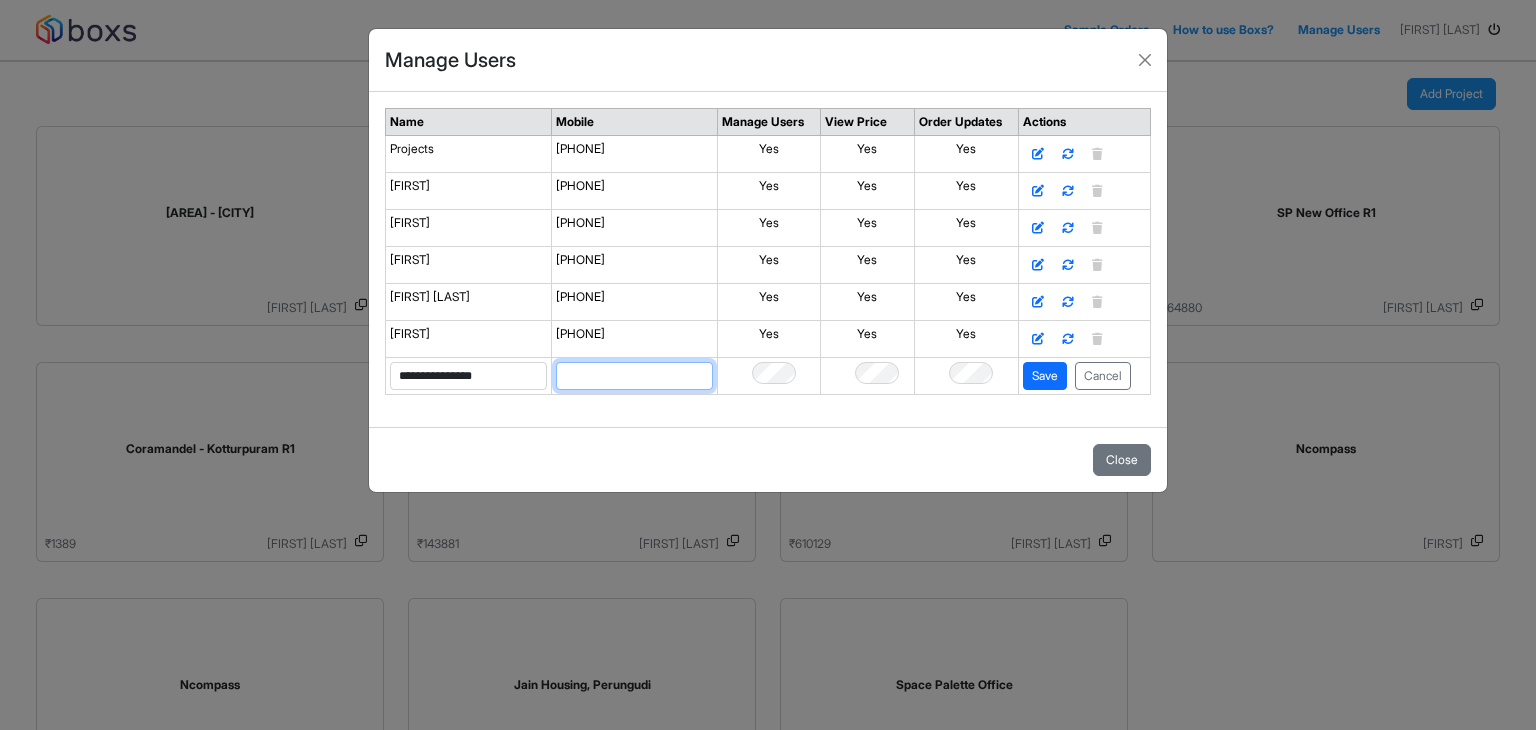 click at bounding box center [634, 376] 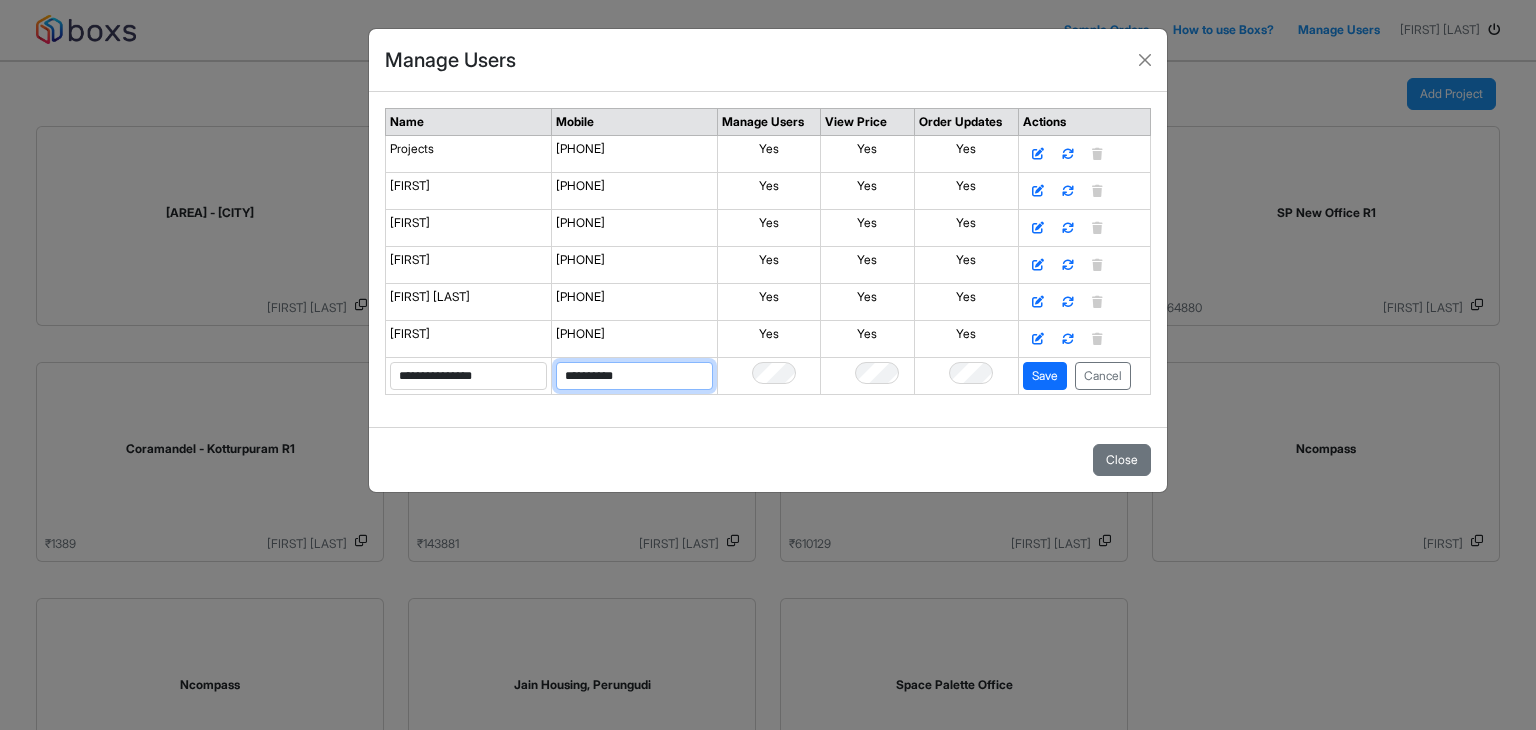 type on "**********" 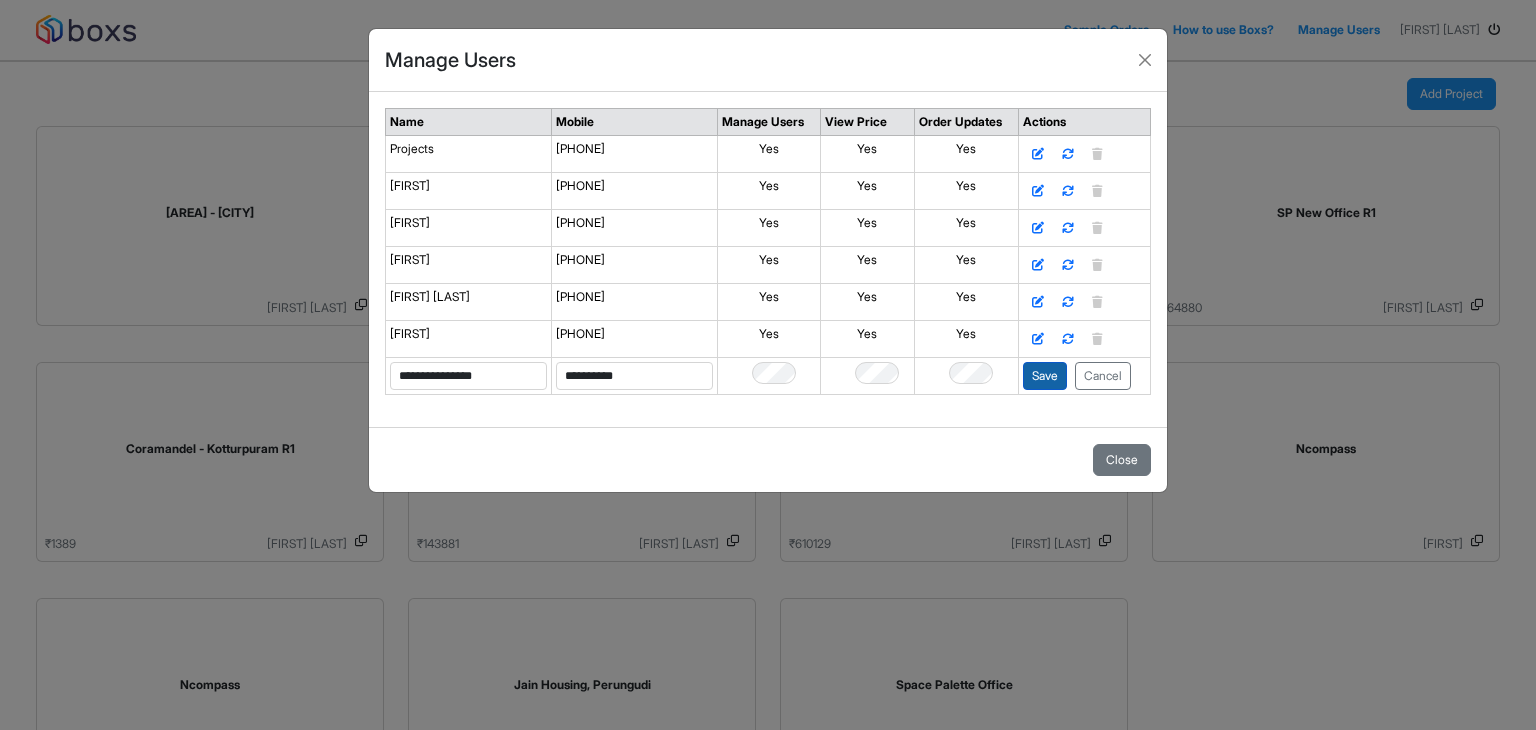 click on "Save" at bounding box center (1045, 376) 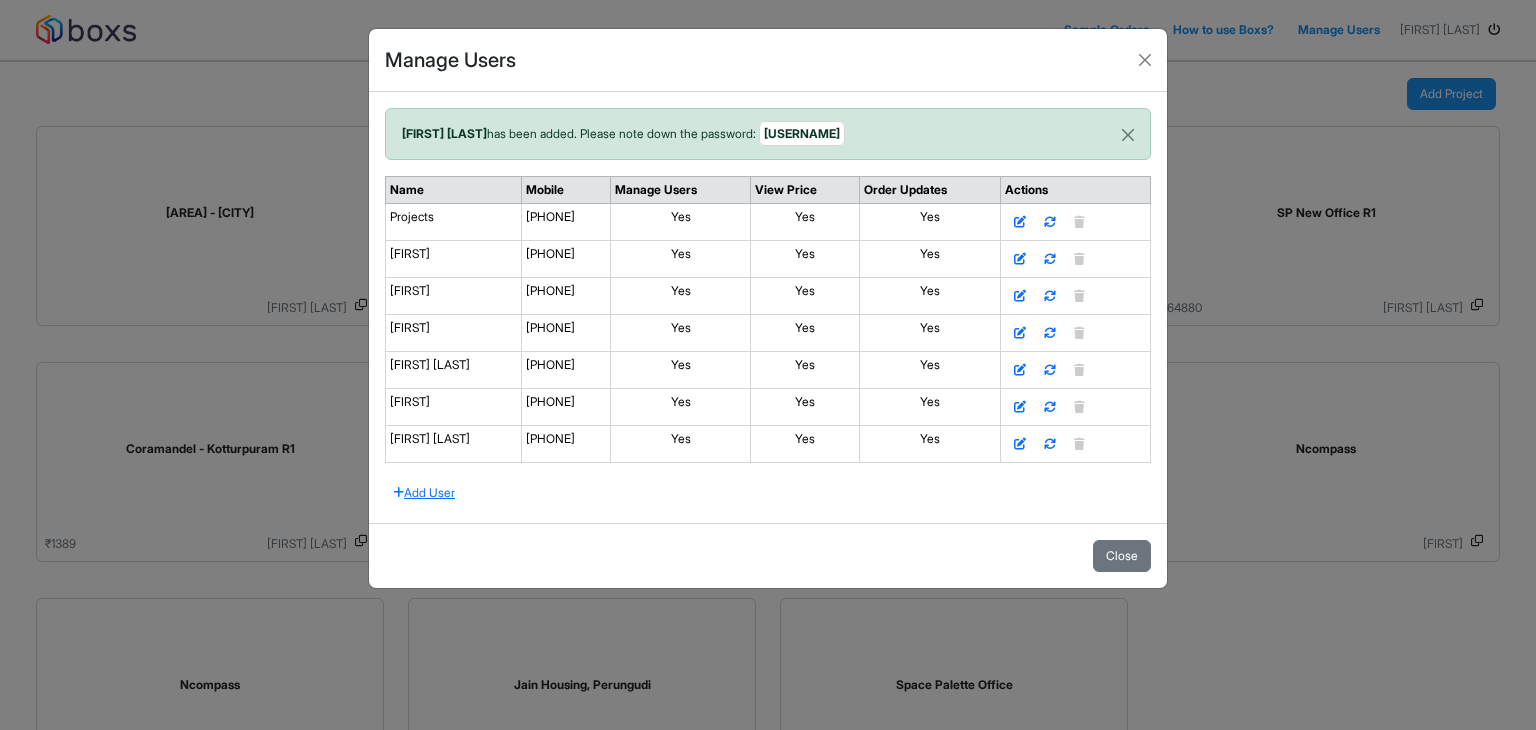 click on "[USERNAME]" at bounding box center [802, 133] 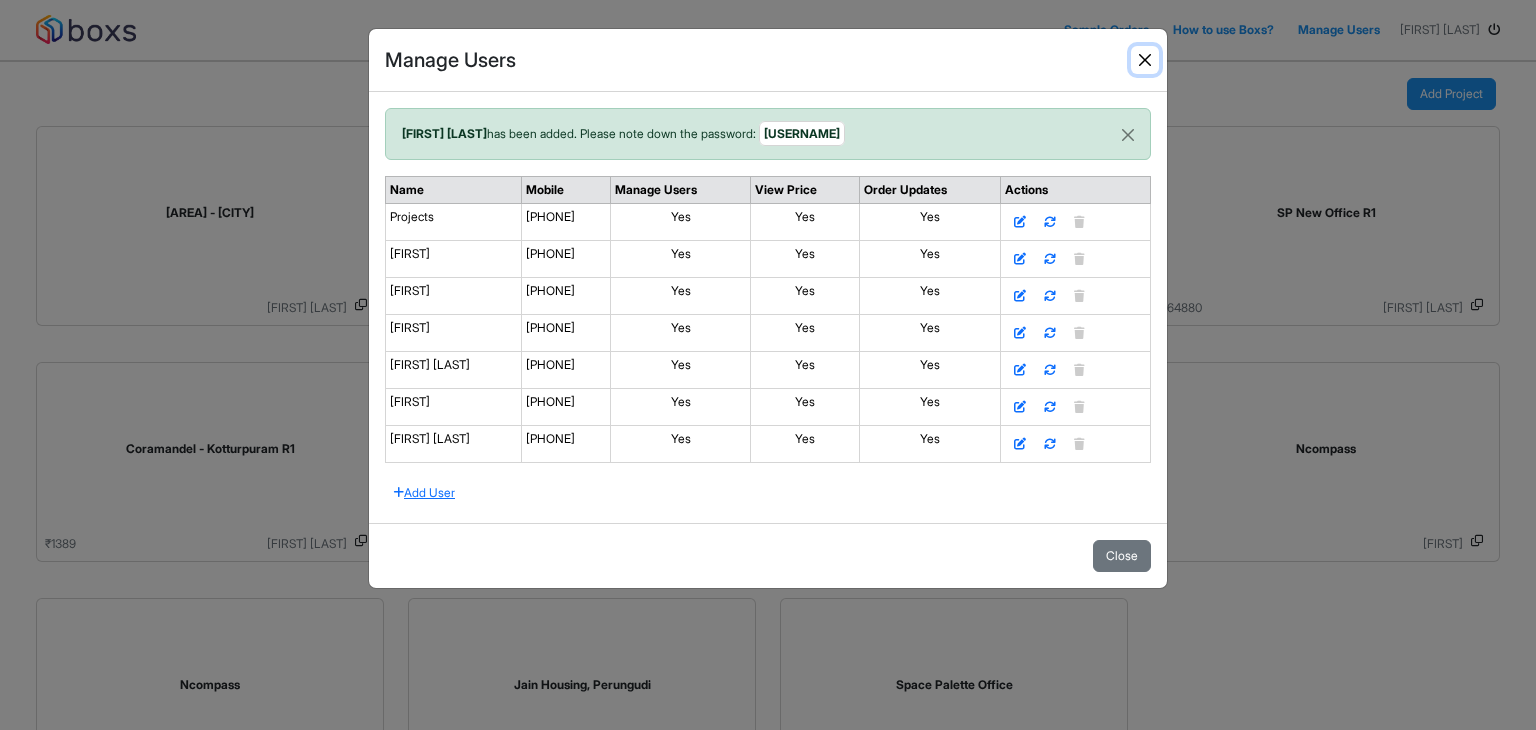 click at bounding box center (1145, 60) 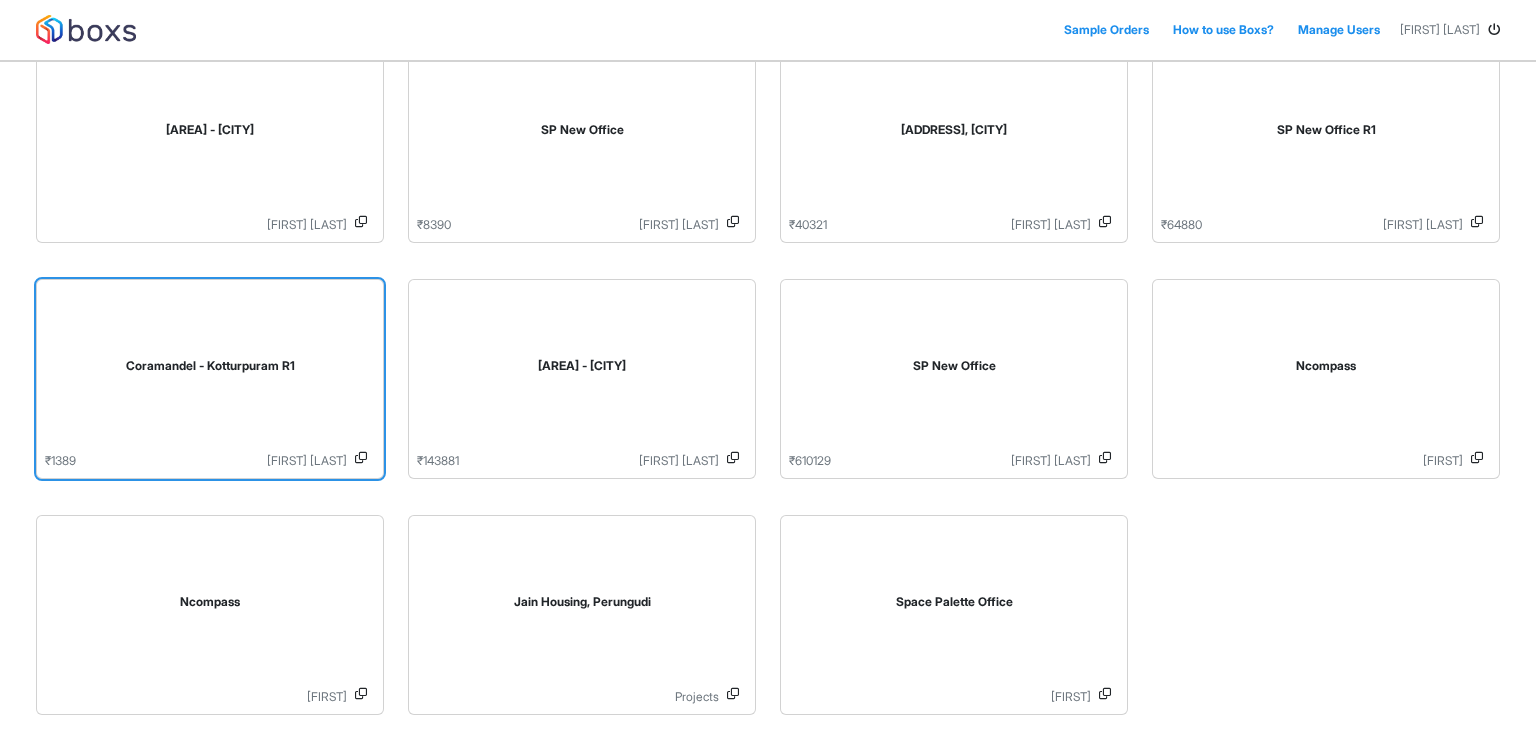 scroll, scrollTop: 0, scrollLeft: 0, axis: both 